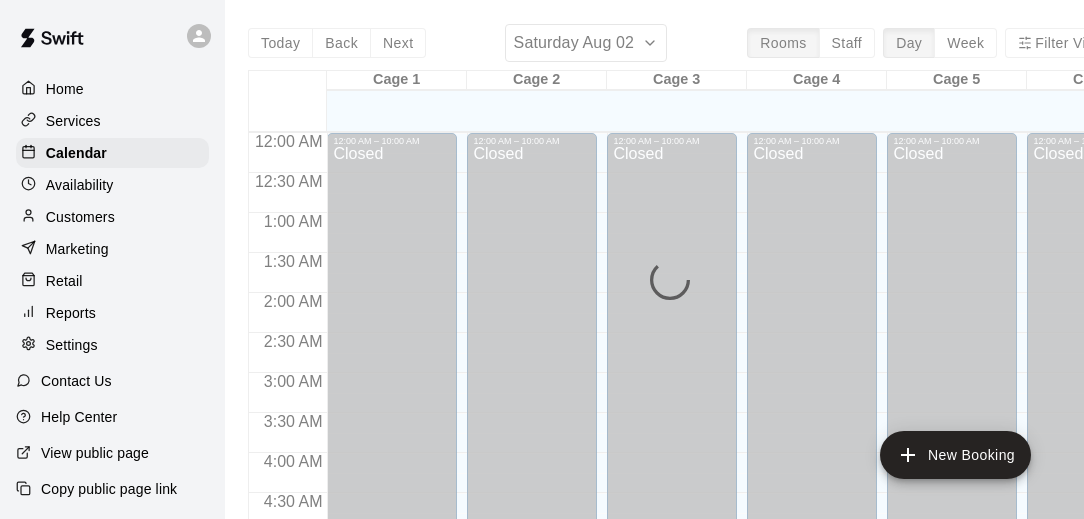 scroll, scrollTop: 0, scrollLeft: 0, axis: both 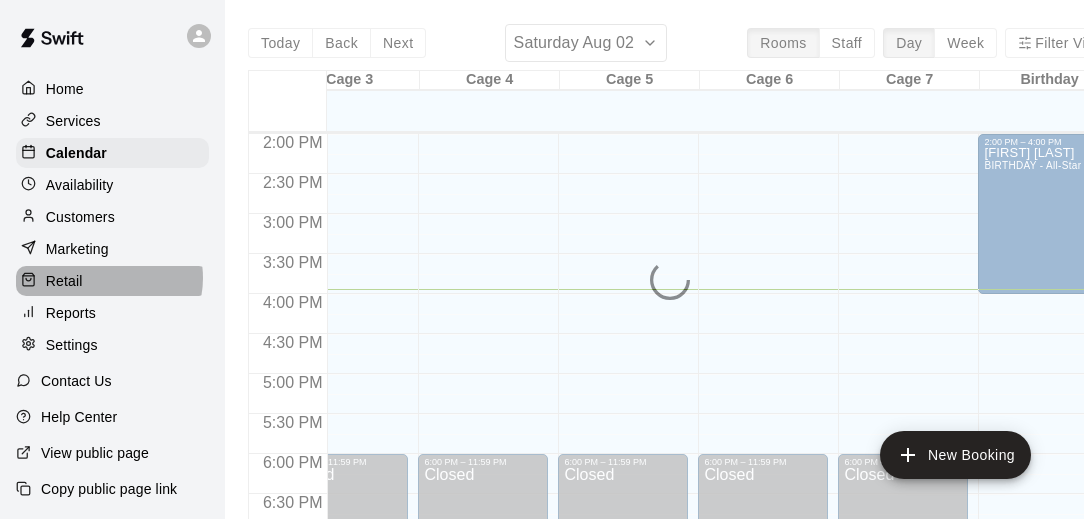 click on "Retail" at bounding box center (112, 281) 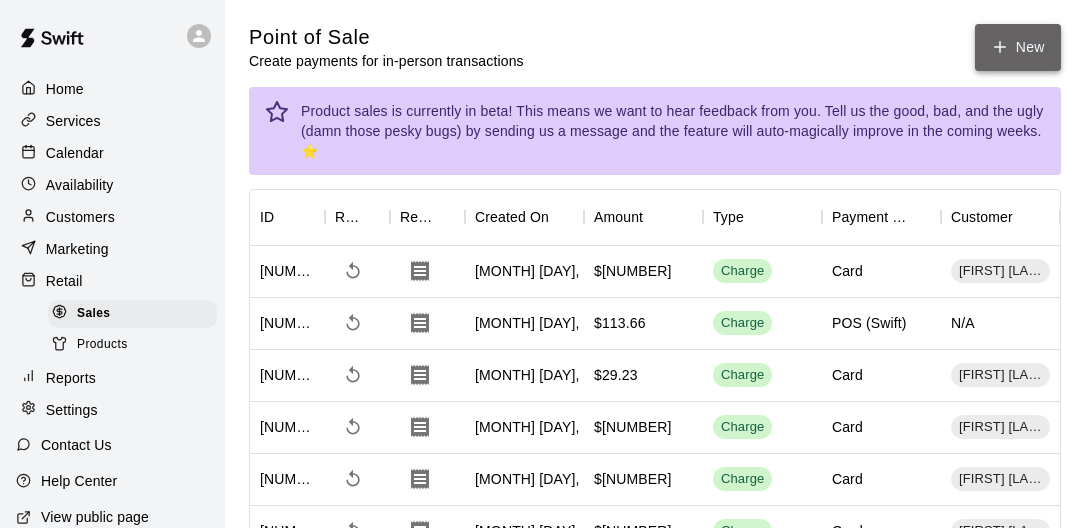 click on "New" at bounding box center (1018, 47) 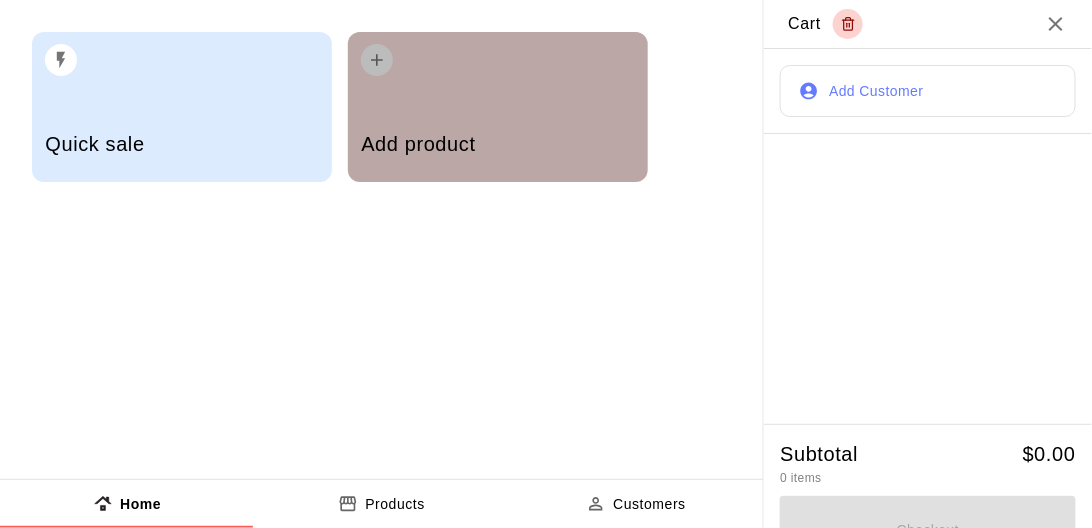 click on "Add product" at bounding box center [498, 107] 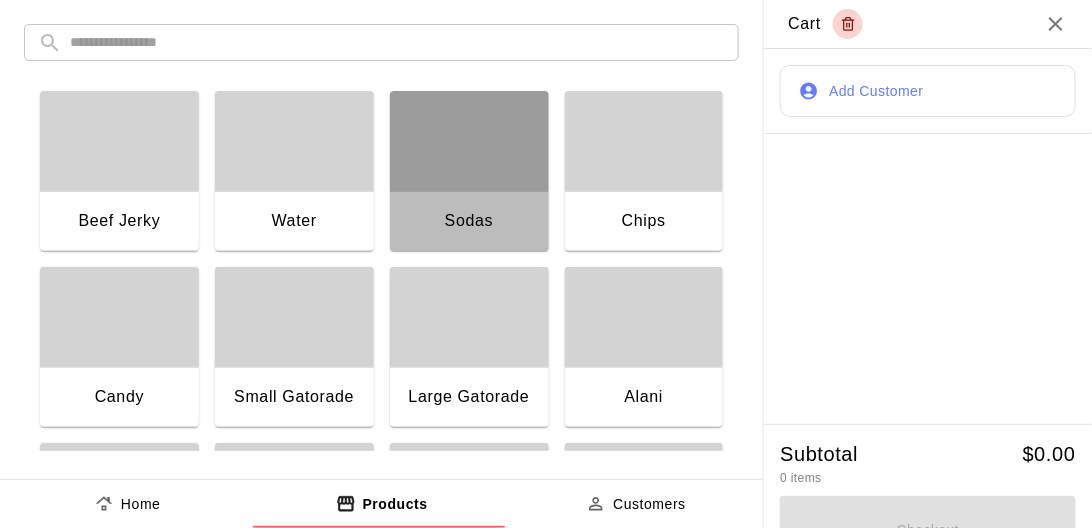 click at bounding box center [469, 141] 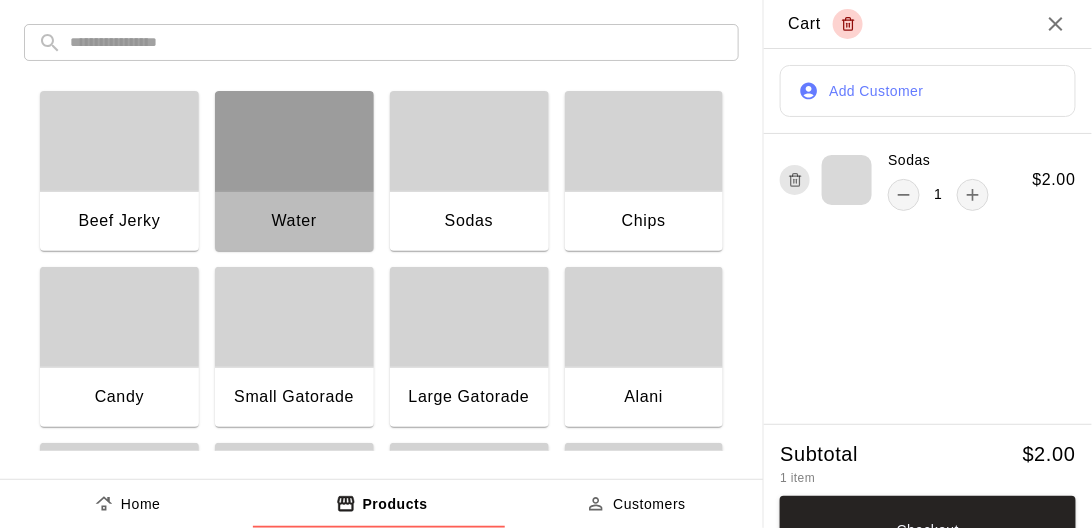 click on "Water" at bounding box center [294, 223] 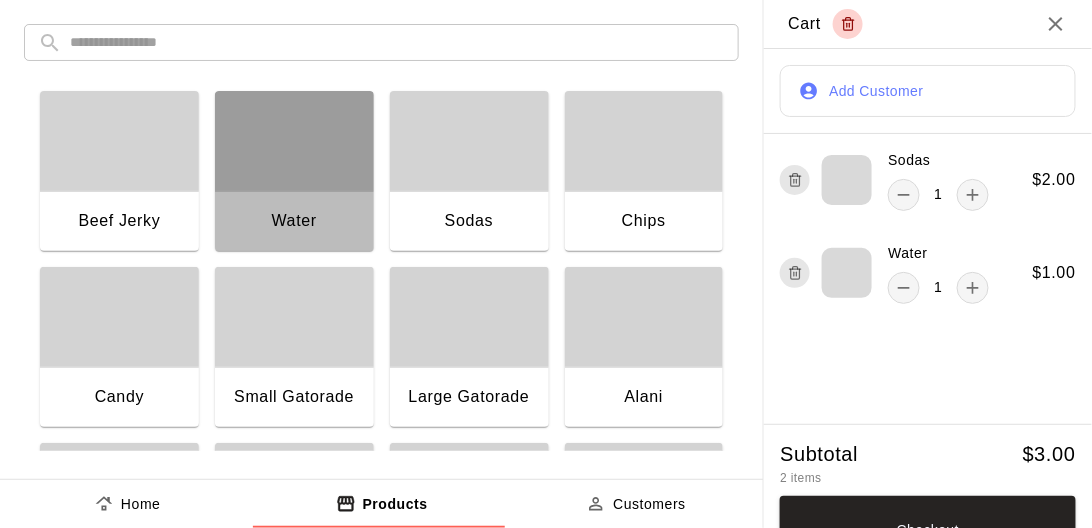 click on "Water" at bounding box center (294, 223) 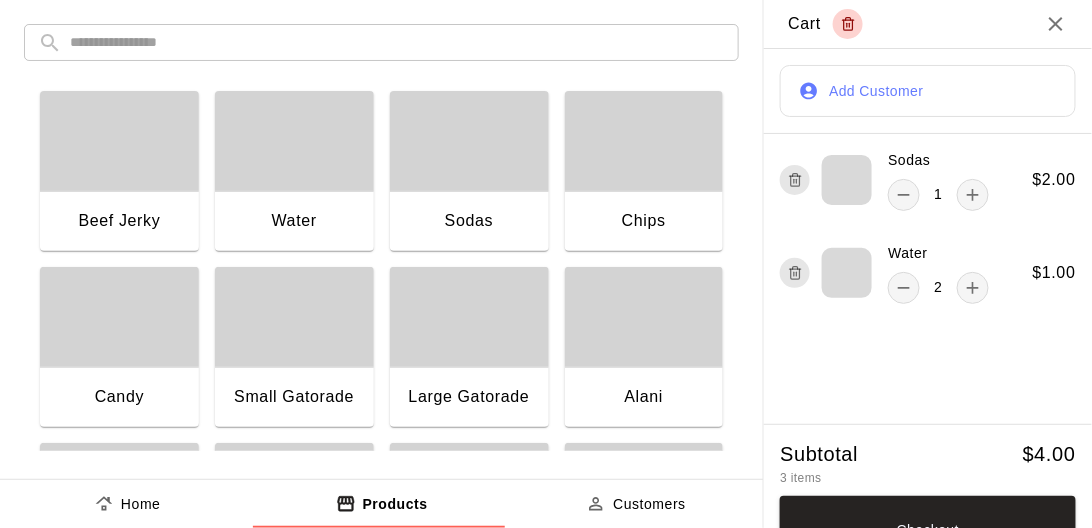 scroll, scrollTop: 37, scrollLeft: 0, axis: vertical 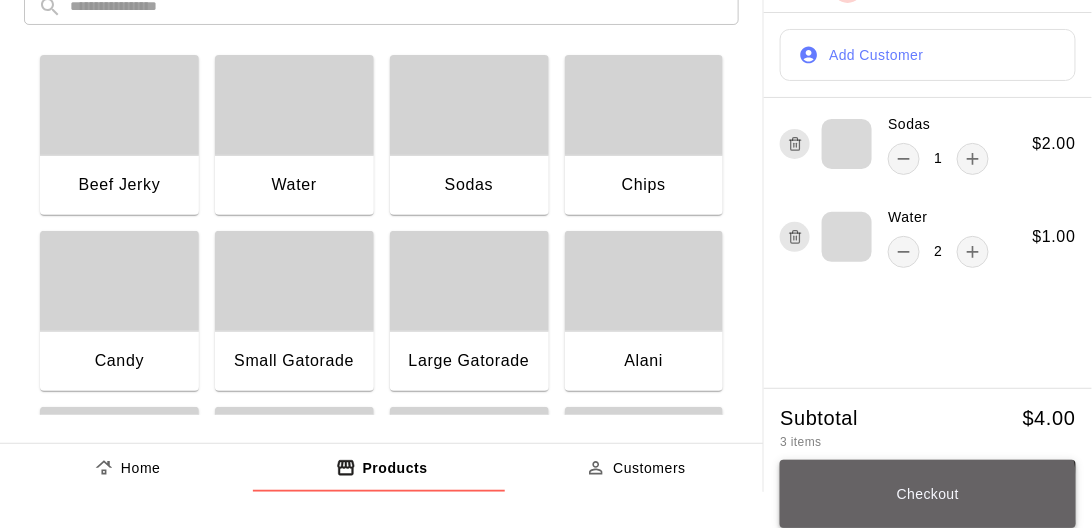click on "Checkout" at bounding box center (928, 494) 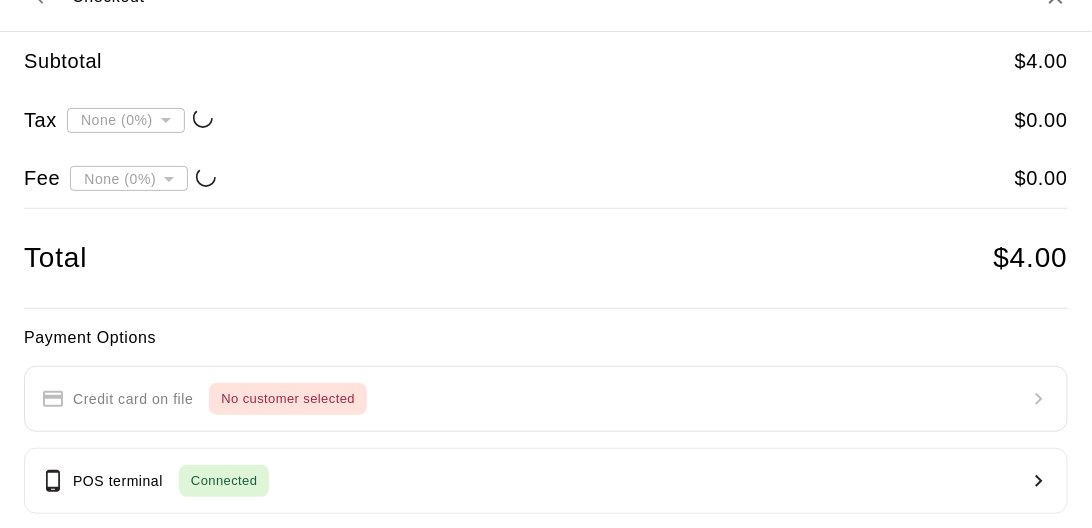 type on "**********" 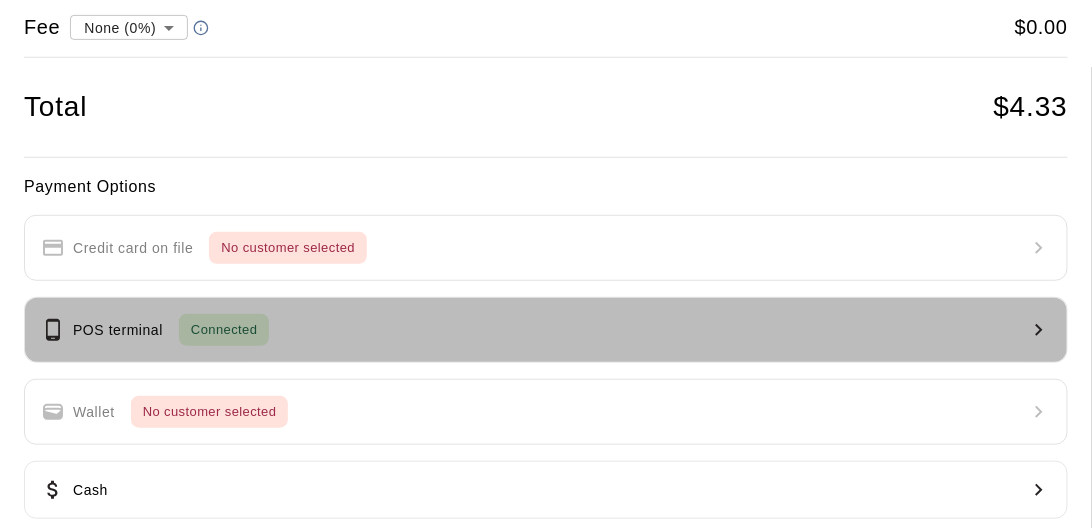 click on "POS terminal Connected" at bounding box center (546, 330) 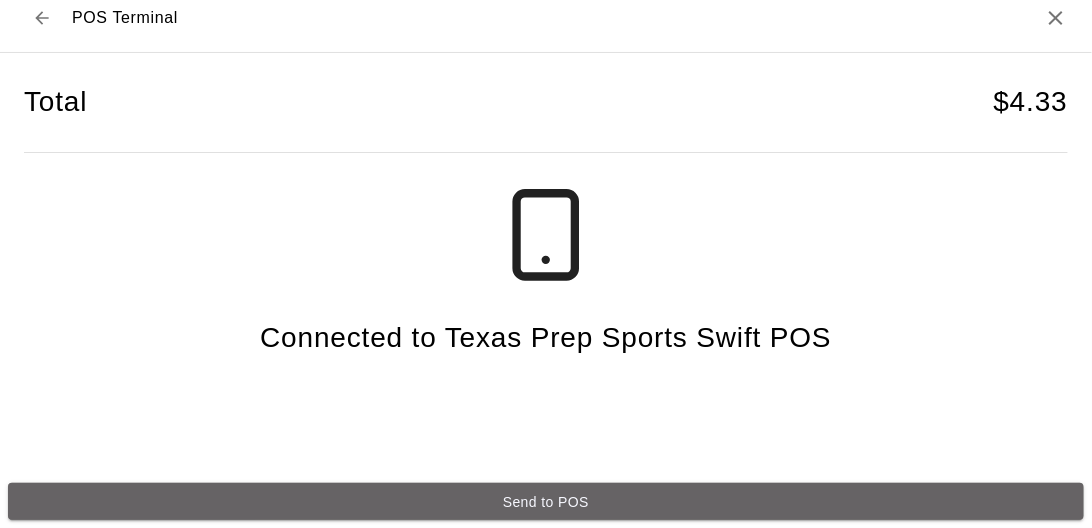 click on "Send to POS" at bounding box center [546, 501] 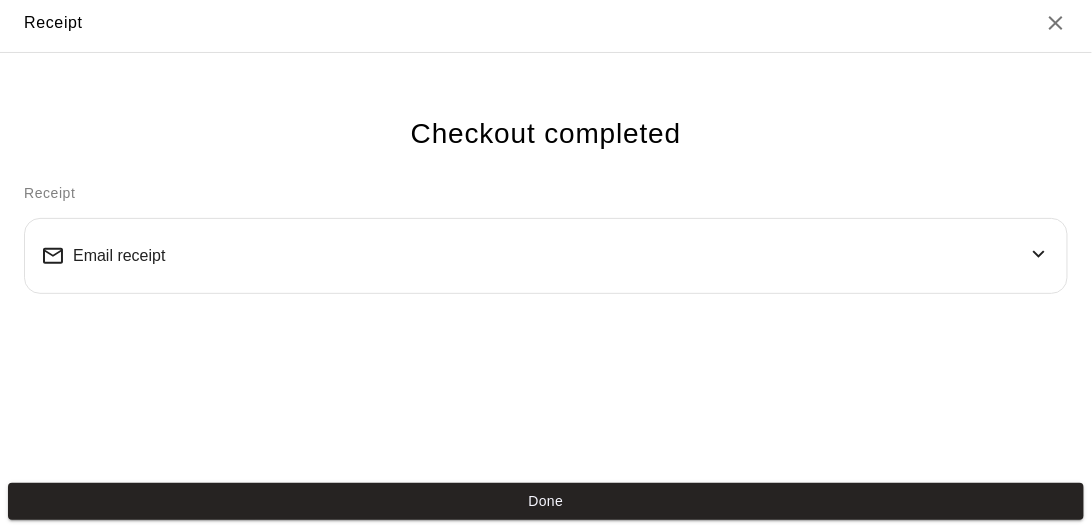 click on "Done" at bounding box center (546, 501) 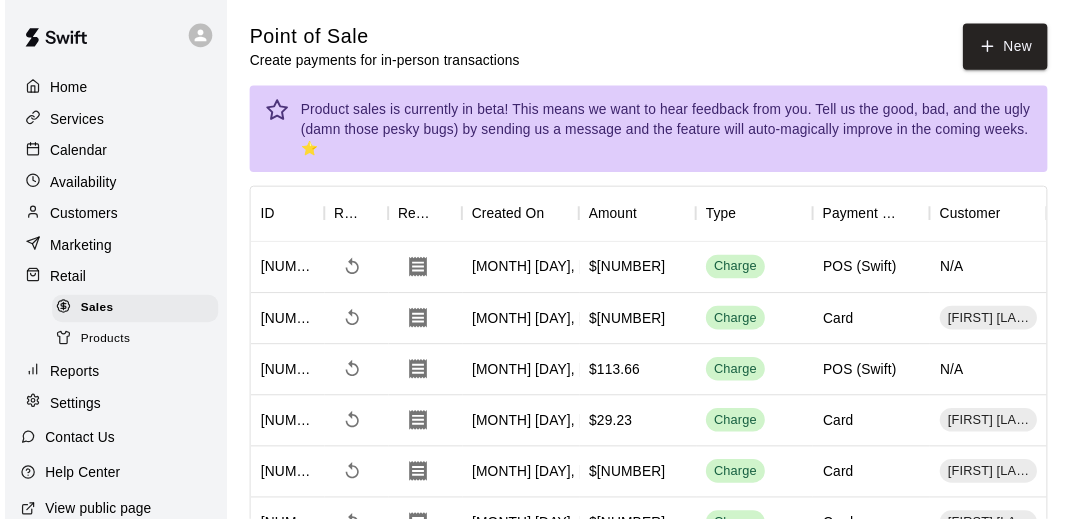 scroll, scrollTop: 5, scrollLeft: 0, axis: vertical 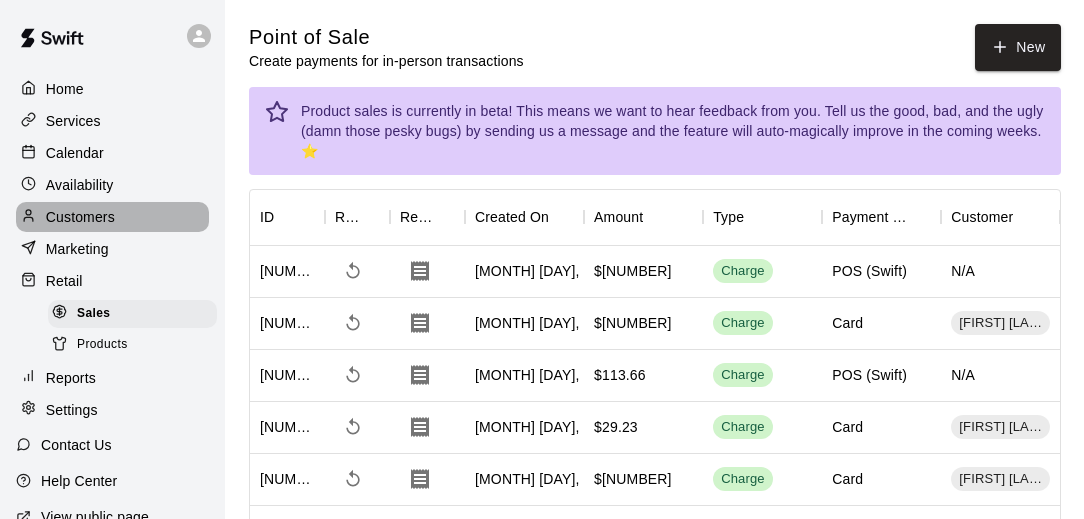 click on "Customers" at bounding box center (112, 217) 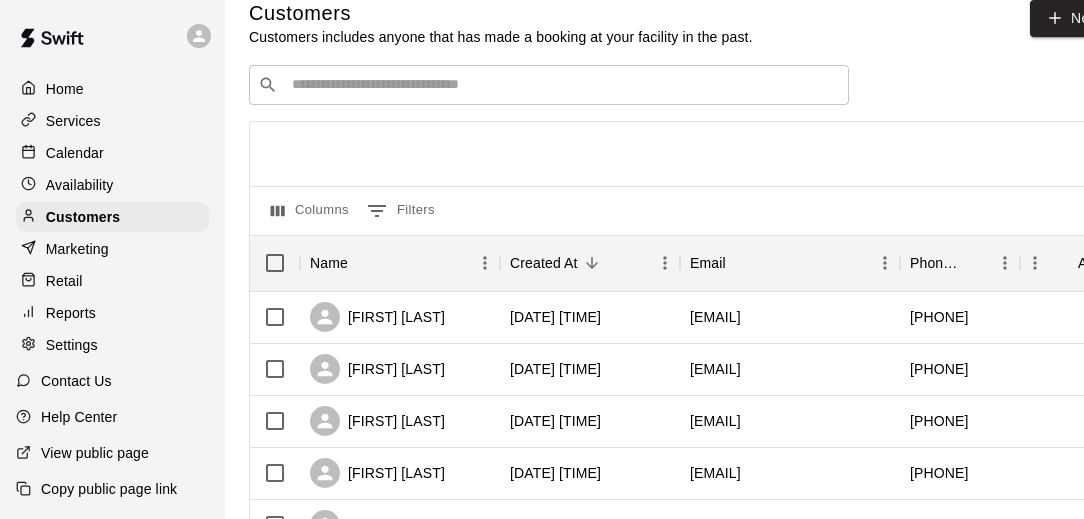 scroll, scrollTop: 0, scrollLeft: 0, axis: both 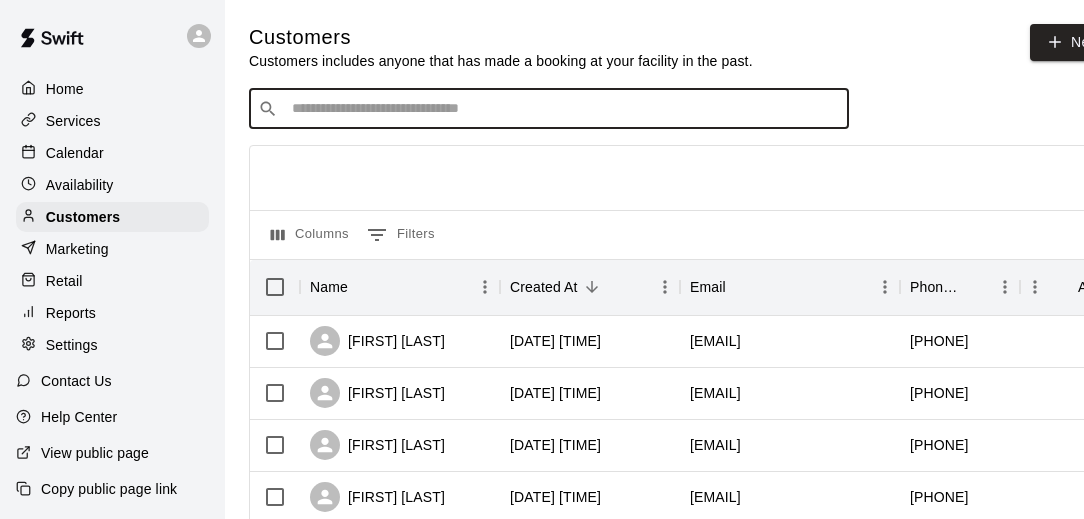 click at bounding box center [563, 109] 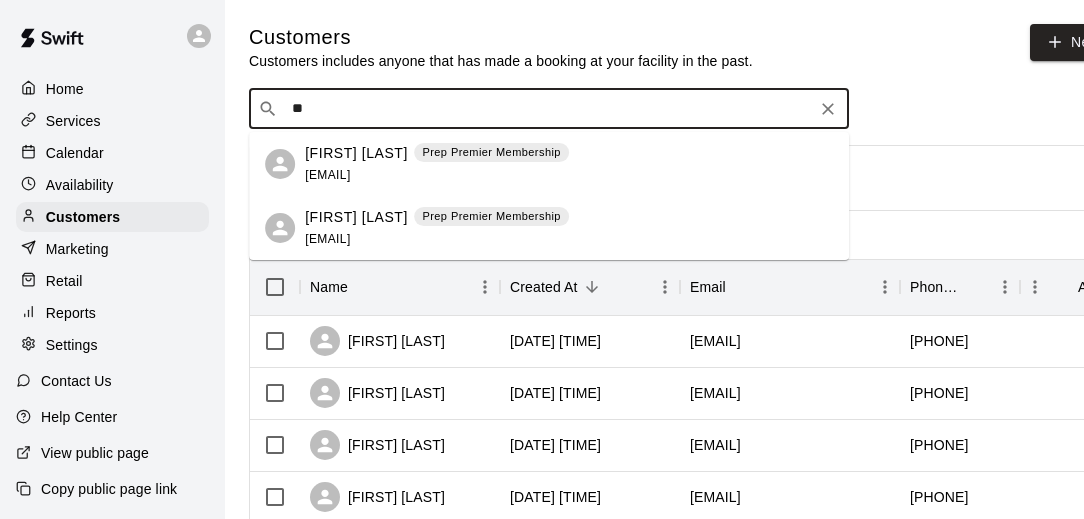 type on "*" 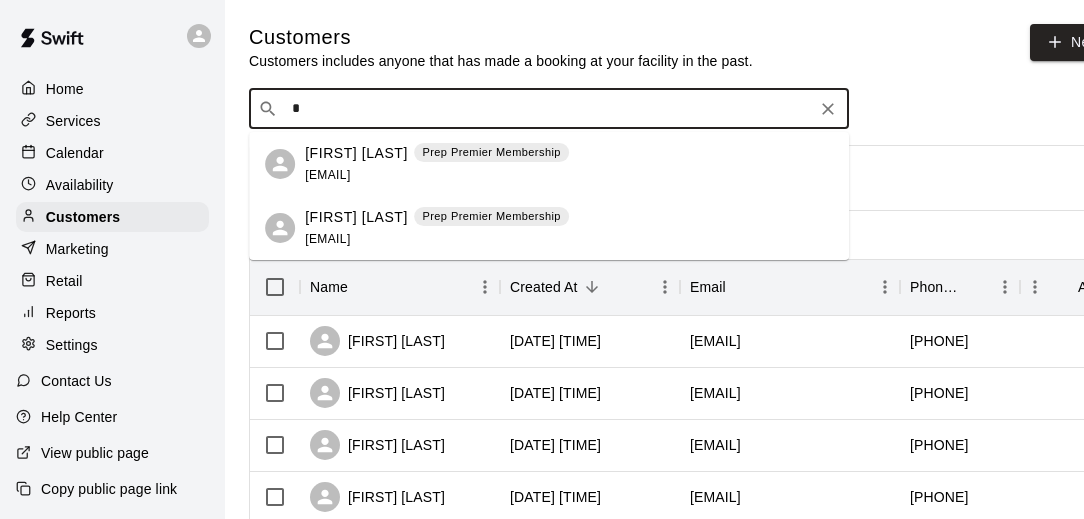 type 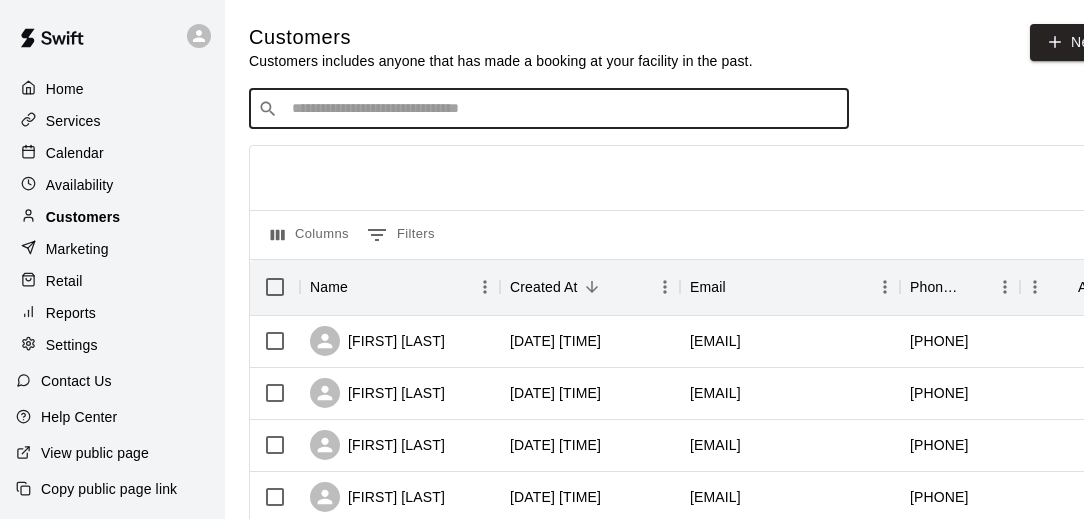 click on "Customers" at bounding box center [83, 217] 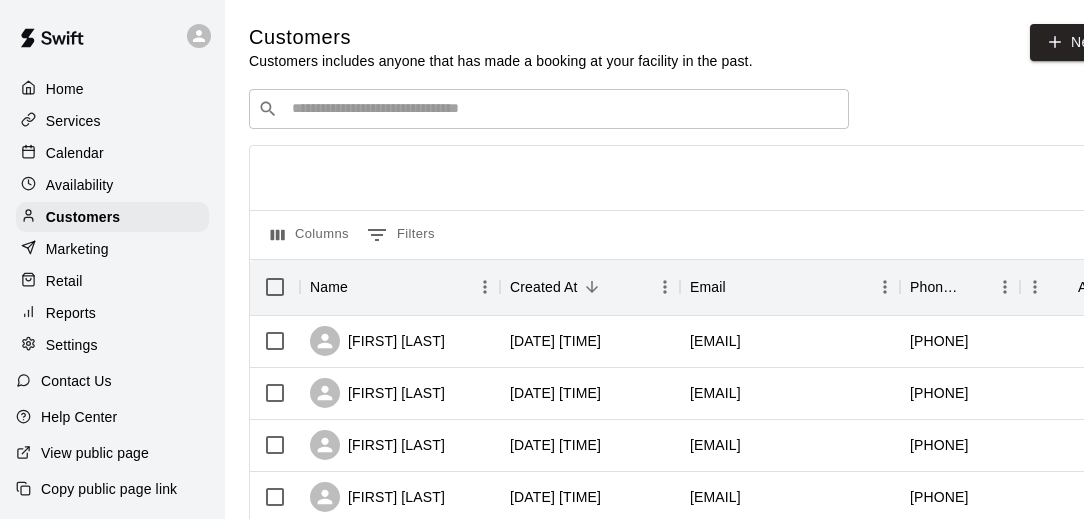 click at bounding box center (682, 178) 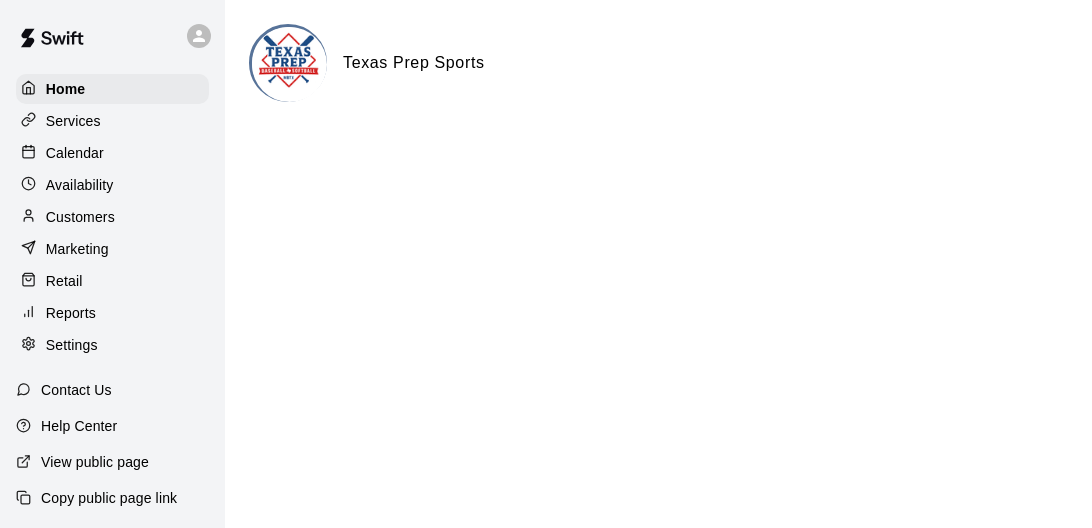 scroll, scrollTop: 0, scrollLeft: 0, axis: both 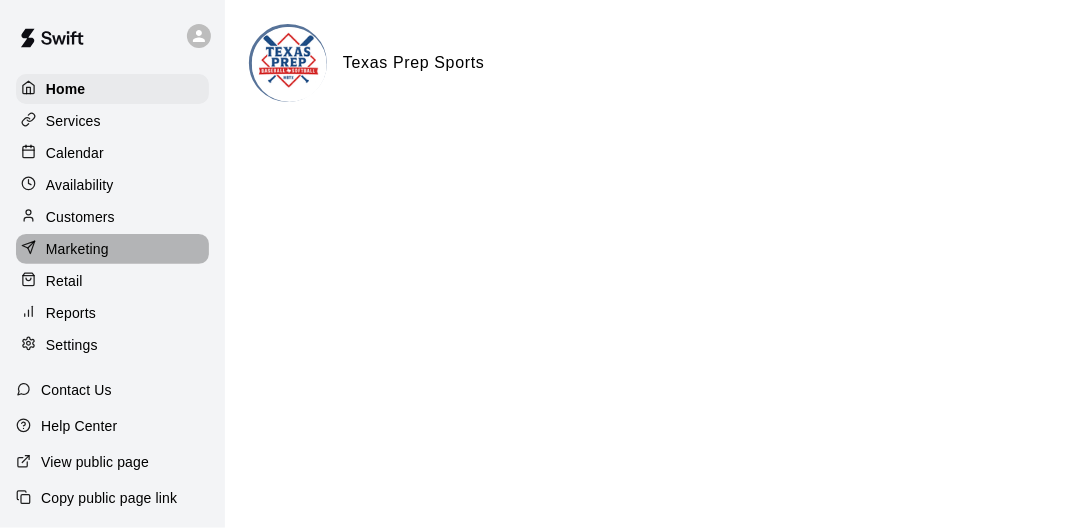 click on "Marketing" at bounding box center [112, 249] 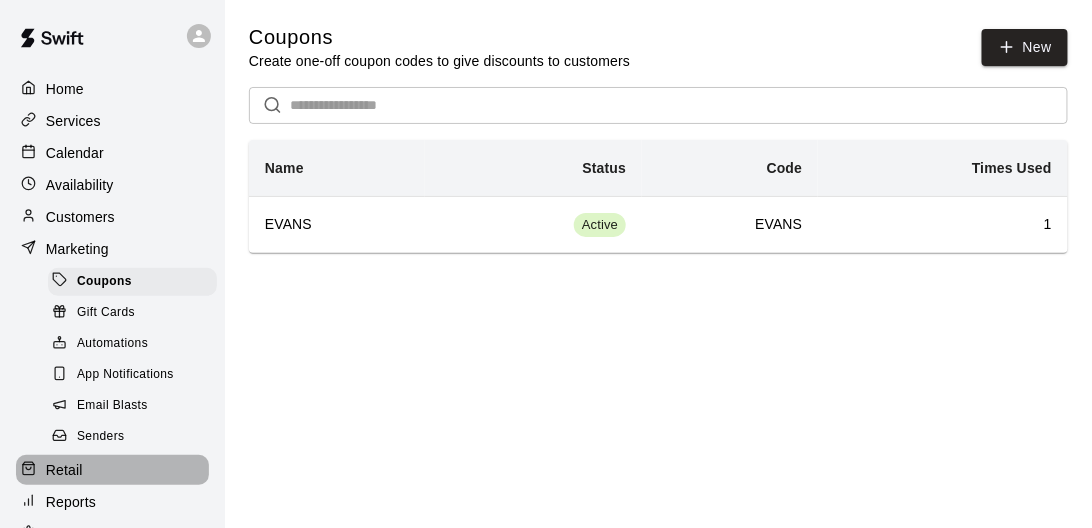 click on "Retail" at bounding box center [112, 470] 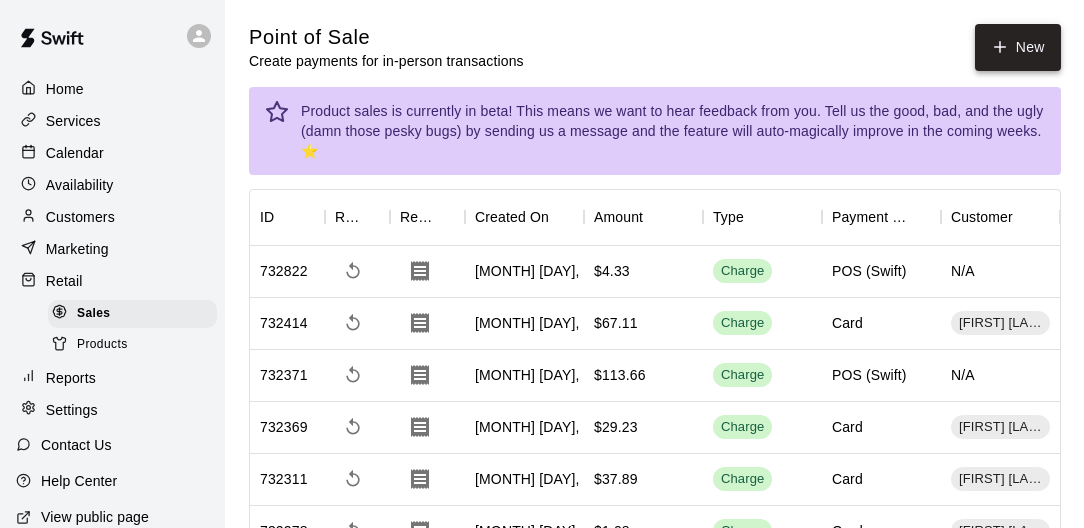 click on "New" at bounding box center (1018, 47) 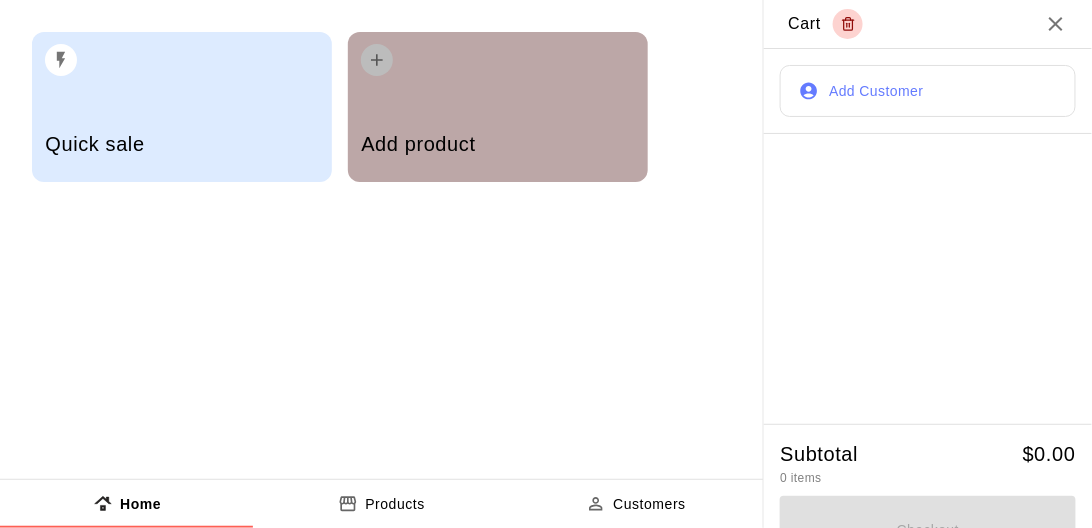 click on "Add product" at bounding box center (498, 107) 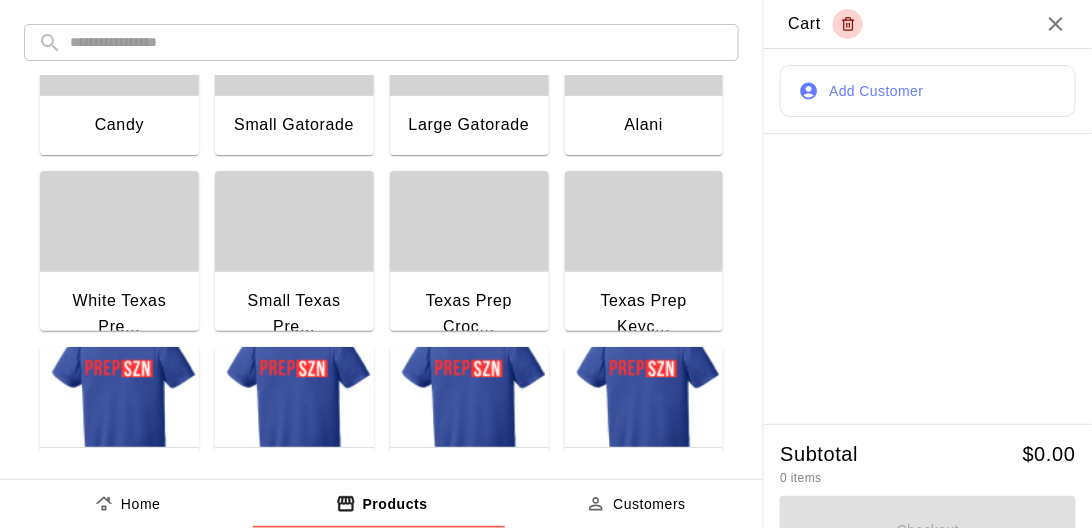 scroll, scrollTop: 274, scrollLeft: 0, axis: vertical 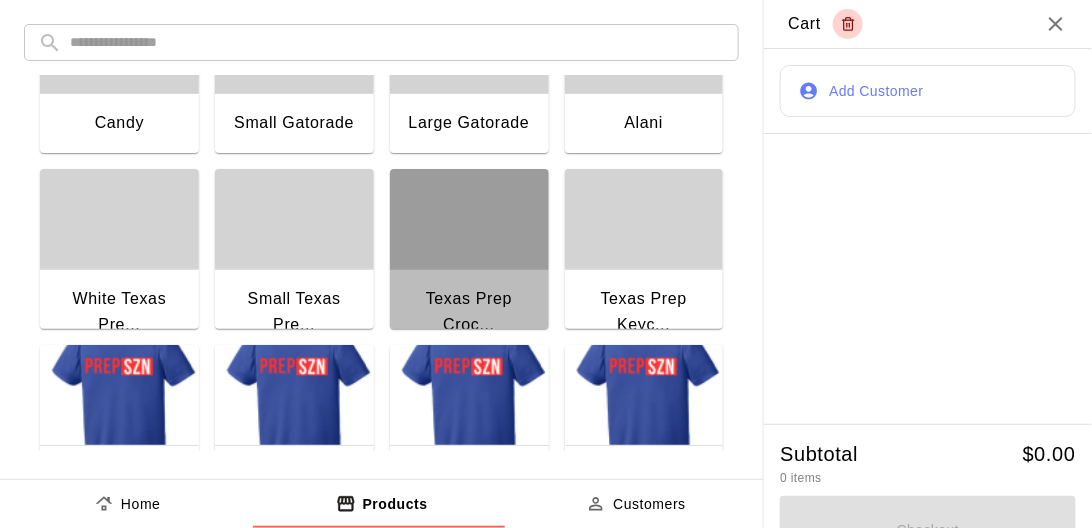 click at bounding box center (469, 219) 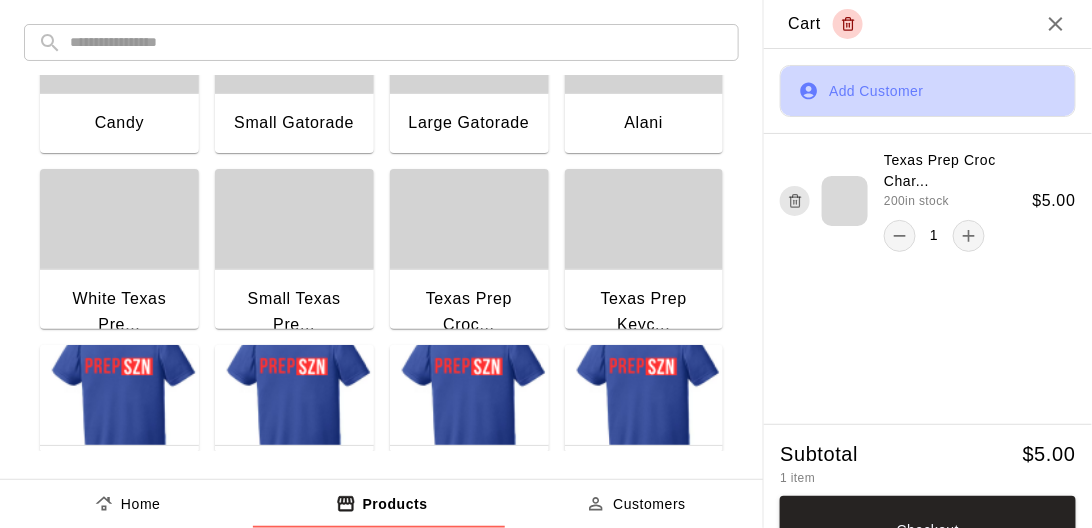 click on "Add Customer" at bounding box center [928, 91] 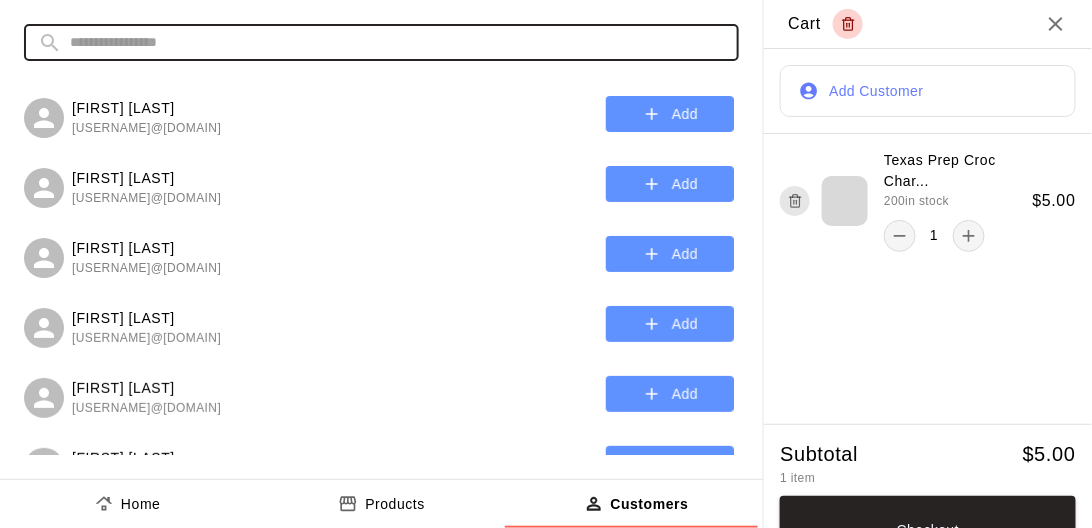 click at bounding box center [397, 42] 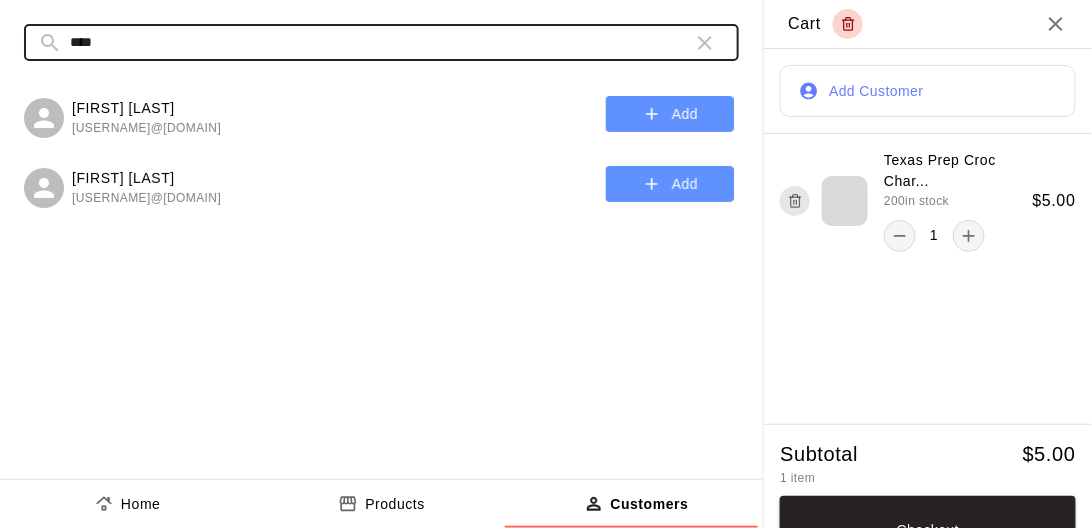 type on "****" 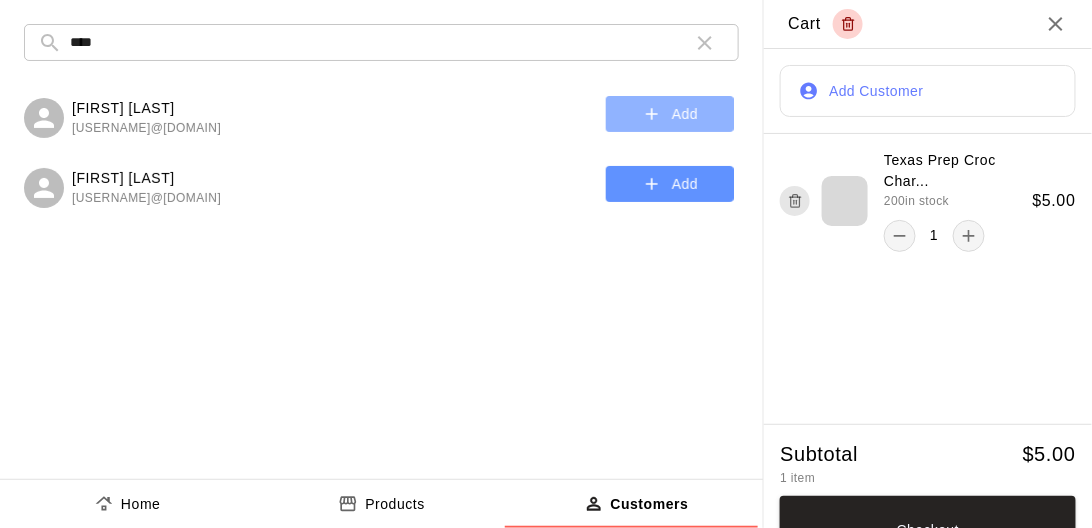 click 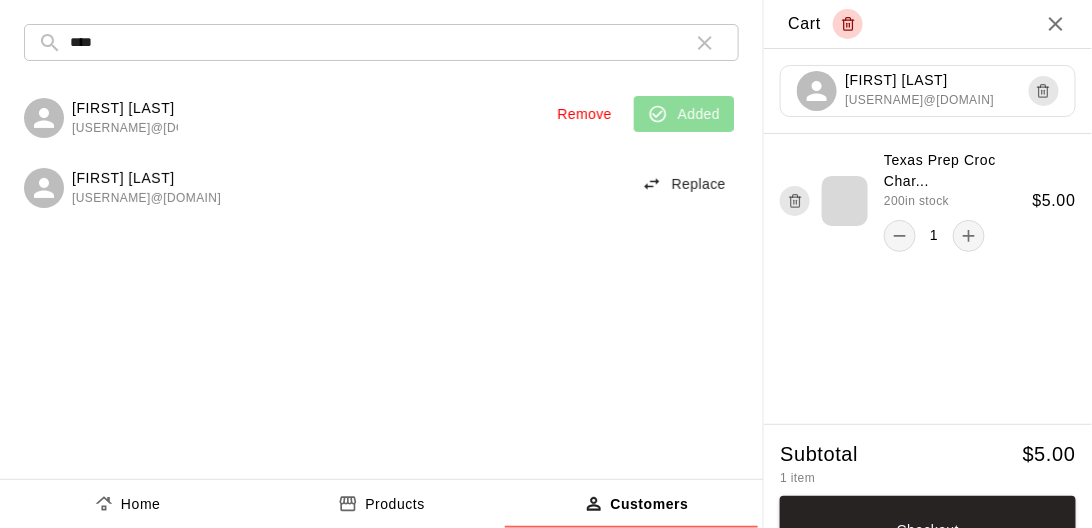scroll, scrollTop: 37, scrollLeft: 0, axis: vertical 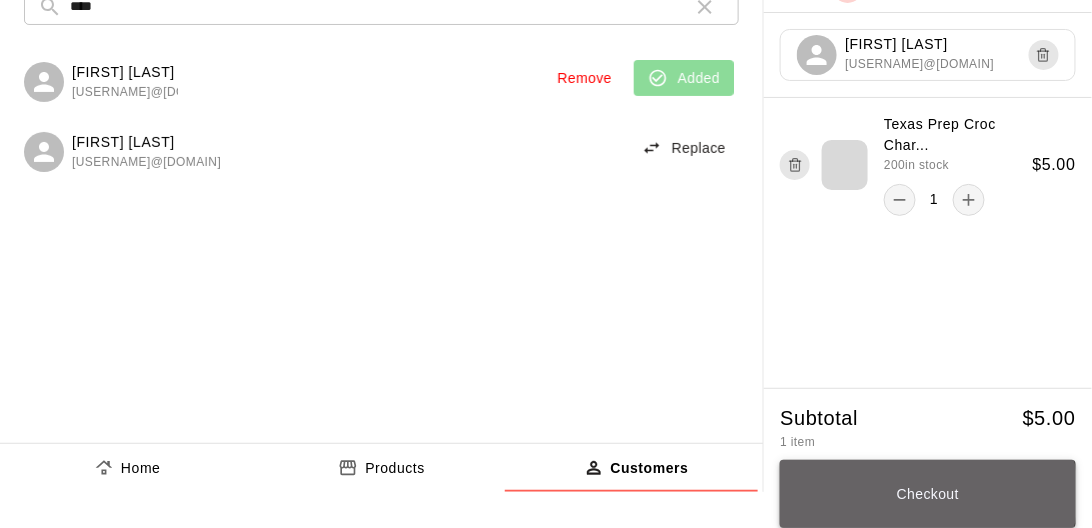 click on "Checkout" at bounding box center (928, 494) 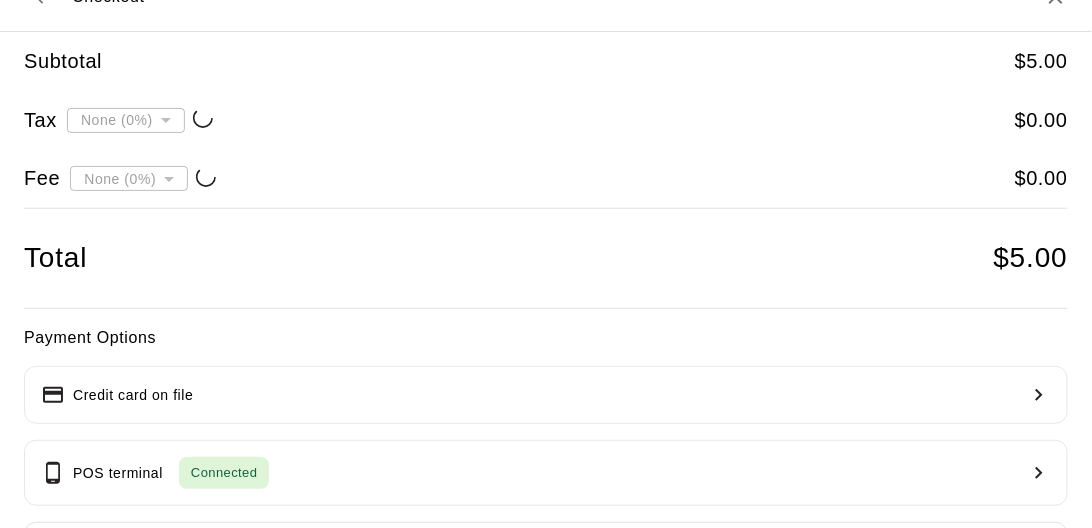 type on "**********" 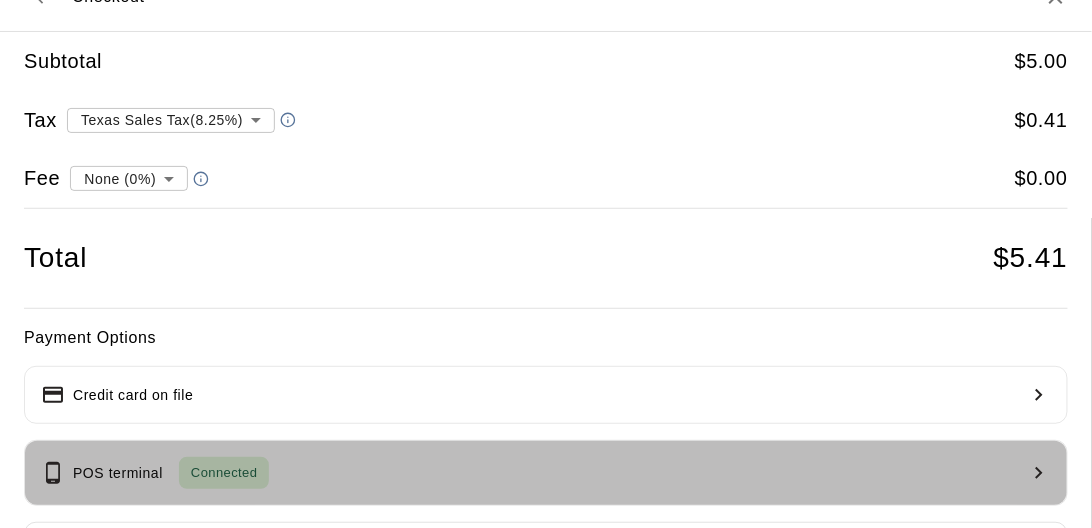 click on "POS terminal Connected" at bounding box center [546, 473] 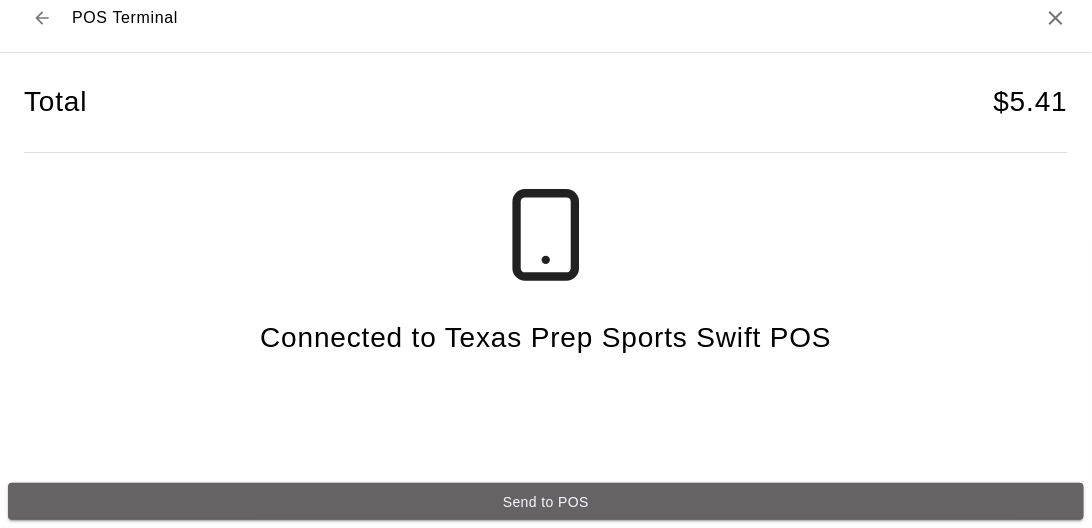 click on "Send to POS" at bounding box center (546, 501) 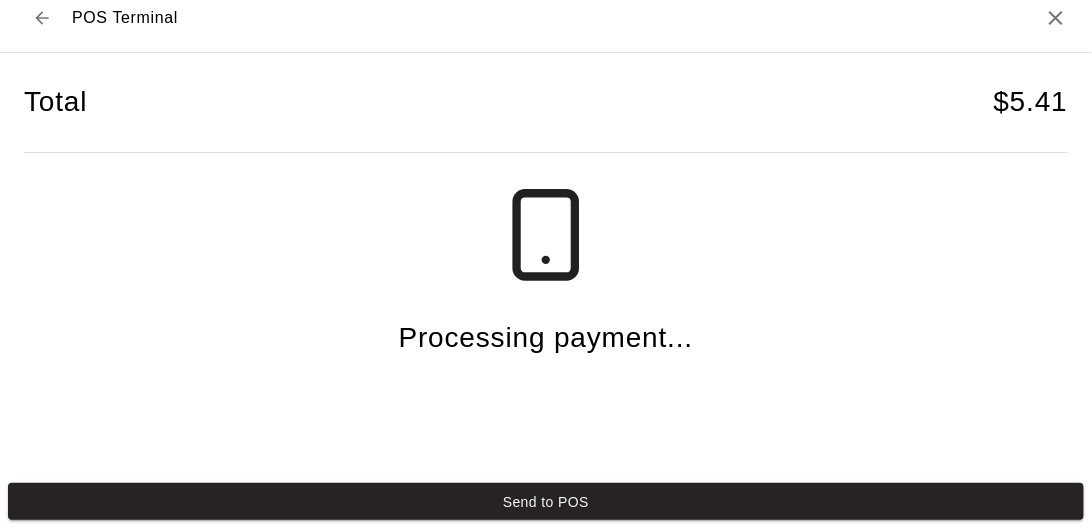 drag, startPoint x: 900, startPoint y: 494, endPoint x: 886, endPoint y: 476, distance: 22.803509 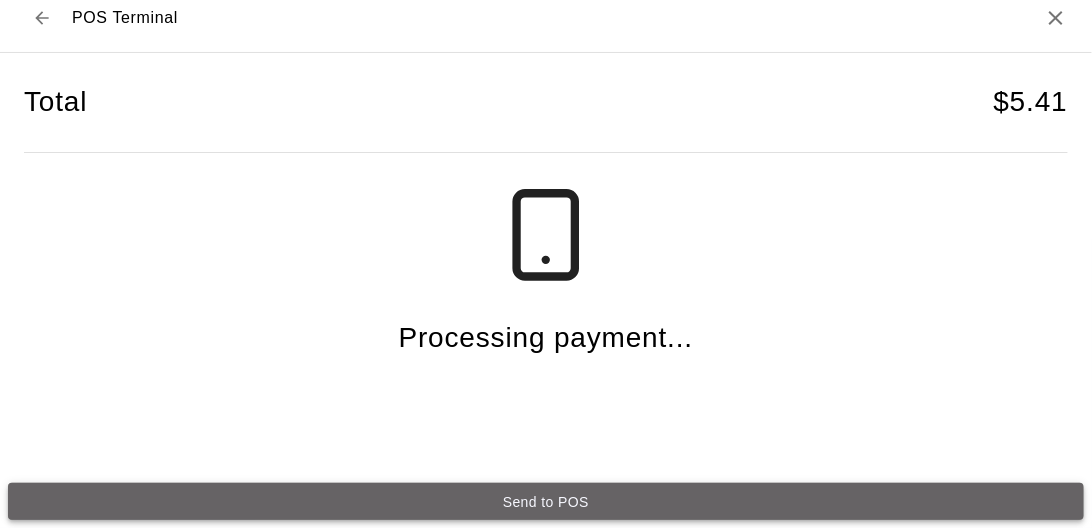 click on "Send to POS" at bounding box center [546, 501] 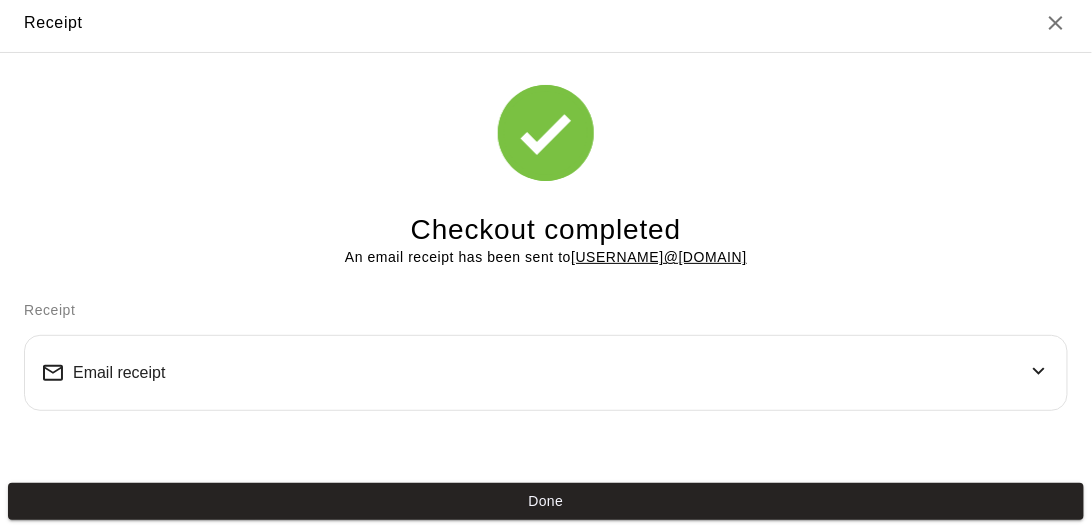 scroll, scrollTop: 5, scrollLeft: 0, axis: vertical 